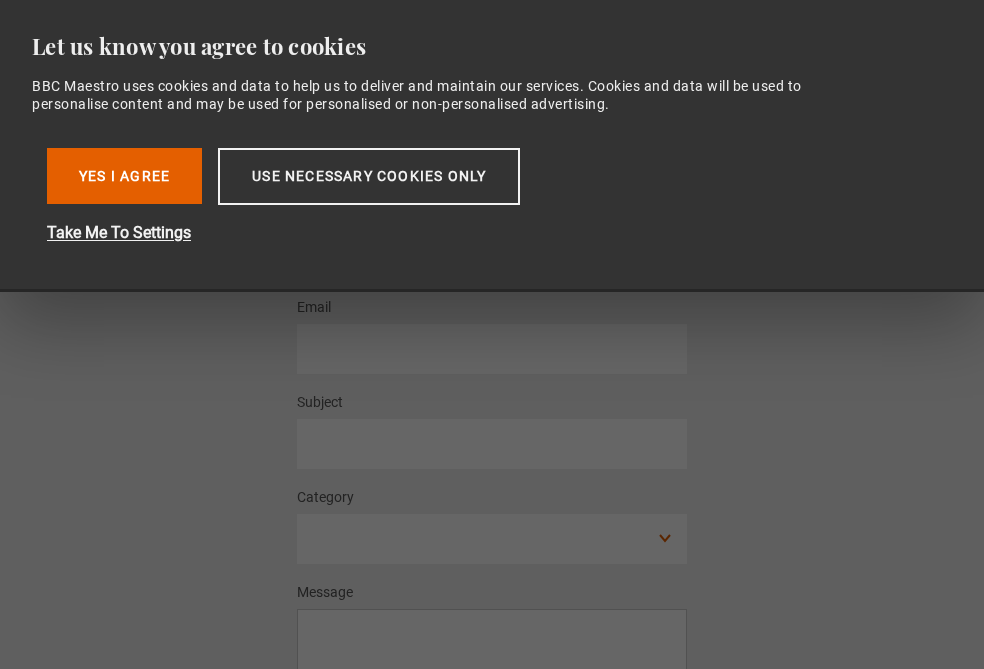 scroll, scrollTop: 0, scrollLeft: 0, axis: both 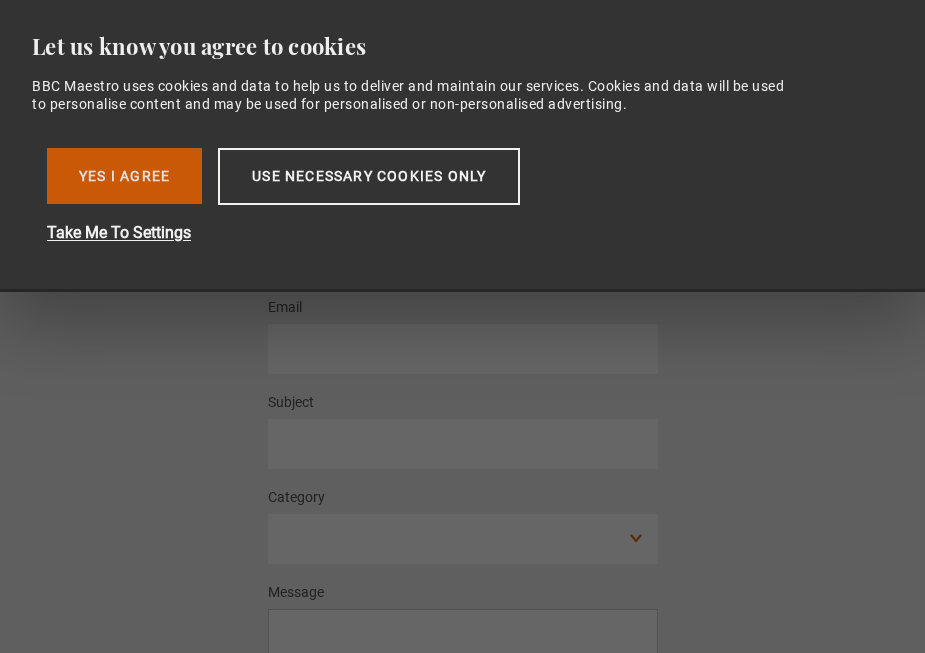 click on "Yes I Agree" at bounding box center [124, 176] 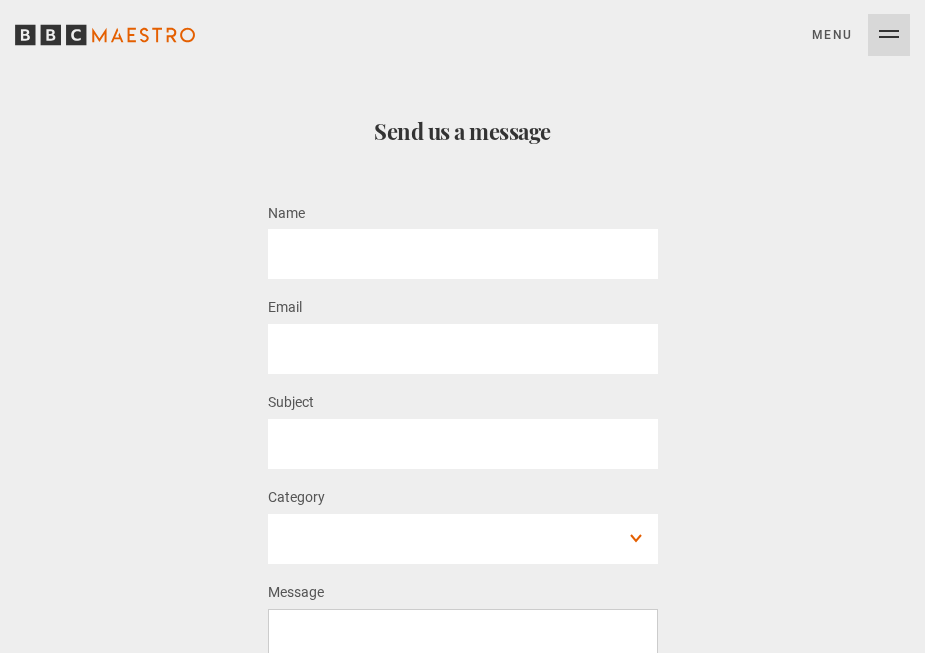 click 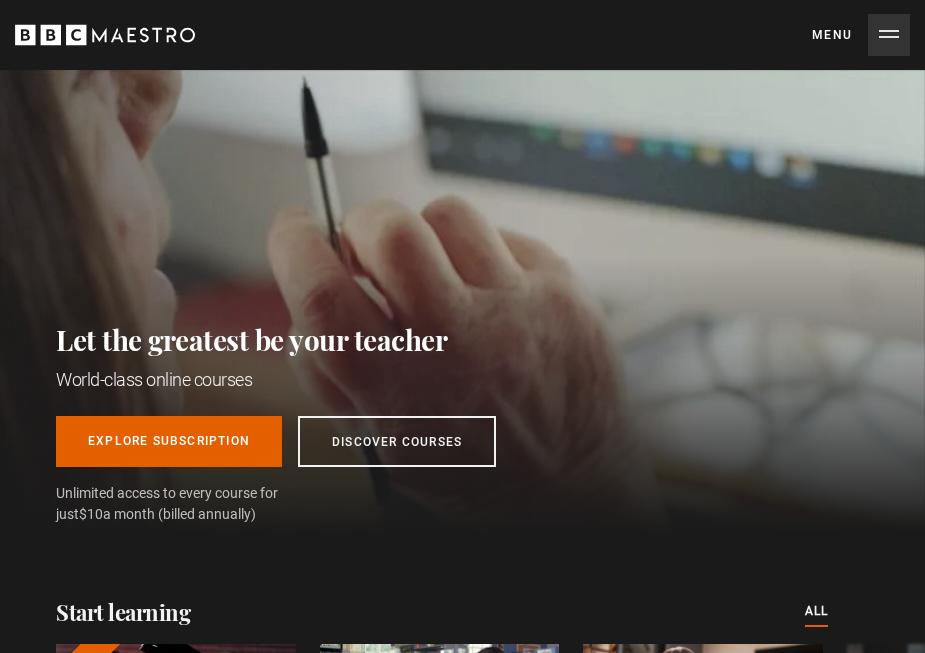 scroll, scrollTop: 0, scrollLeft: 0, axis: both 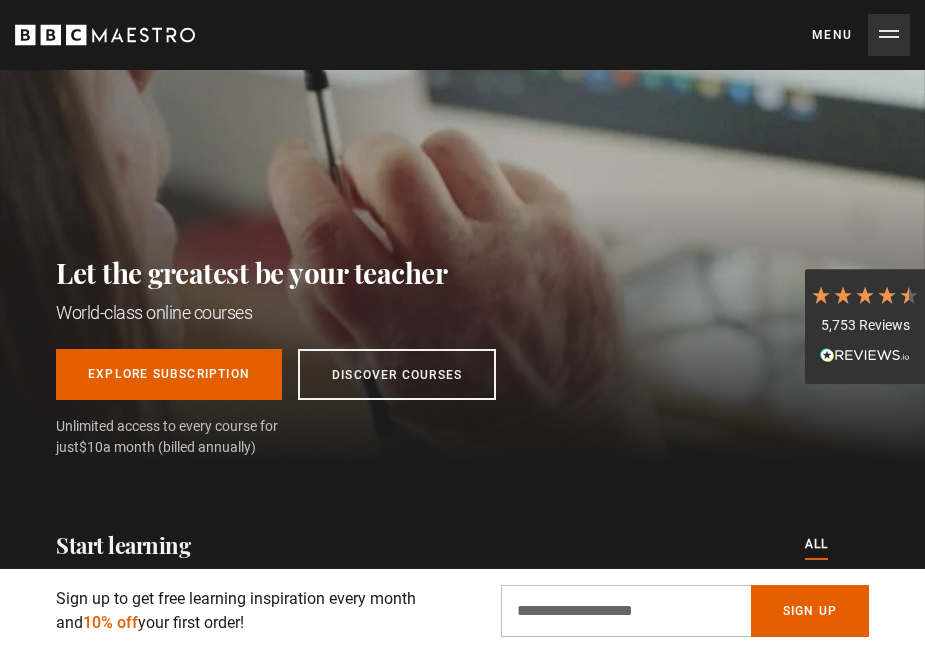 click on "Menu
Close" at bounding box center (861, 35) 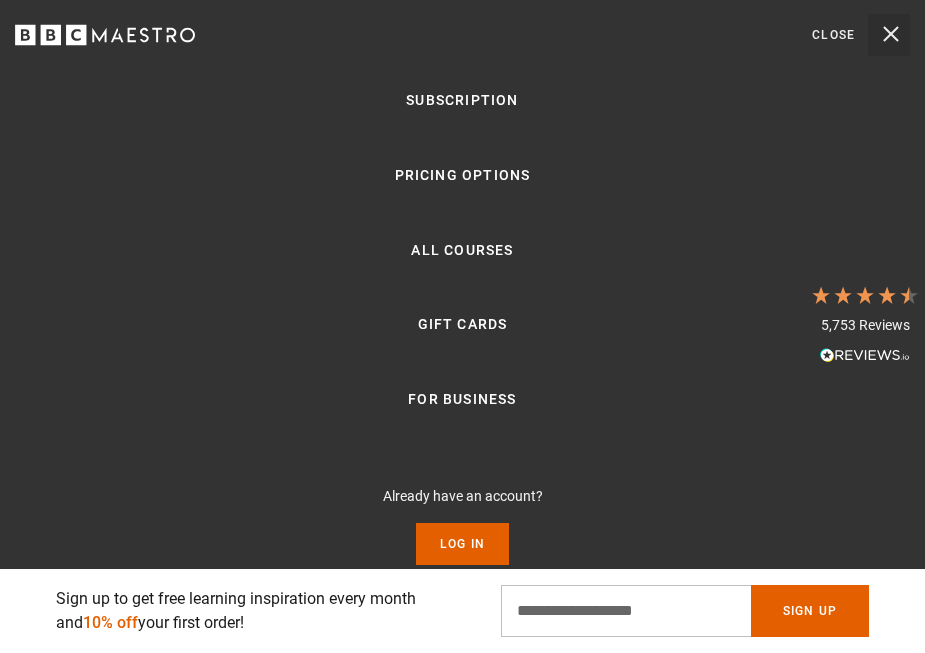 scroll, scrollTop: 161, scrollLeft: 0, axis: vertical 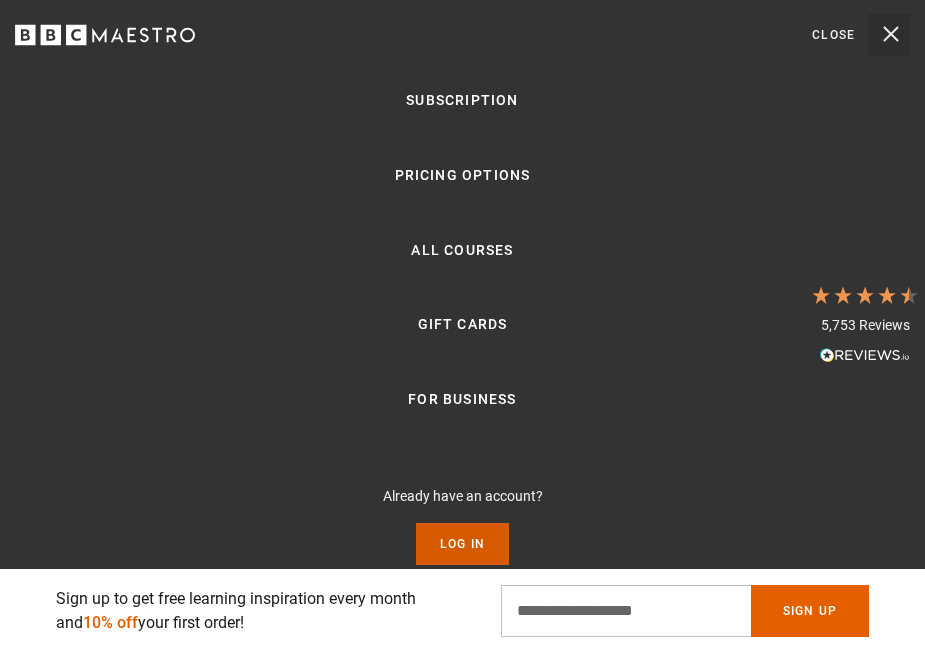 click on "Log In" at bounding box center [462, 544] 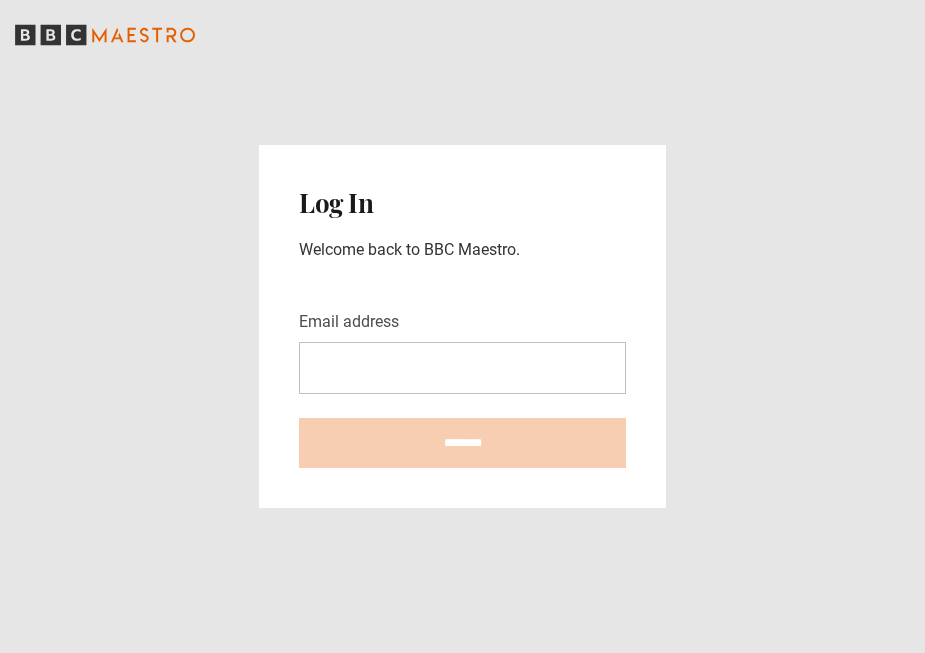 scroll, scrollTop: 0, scrollLeft: 0, axis: both 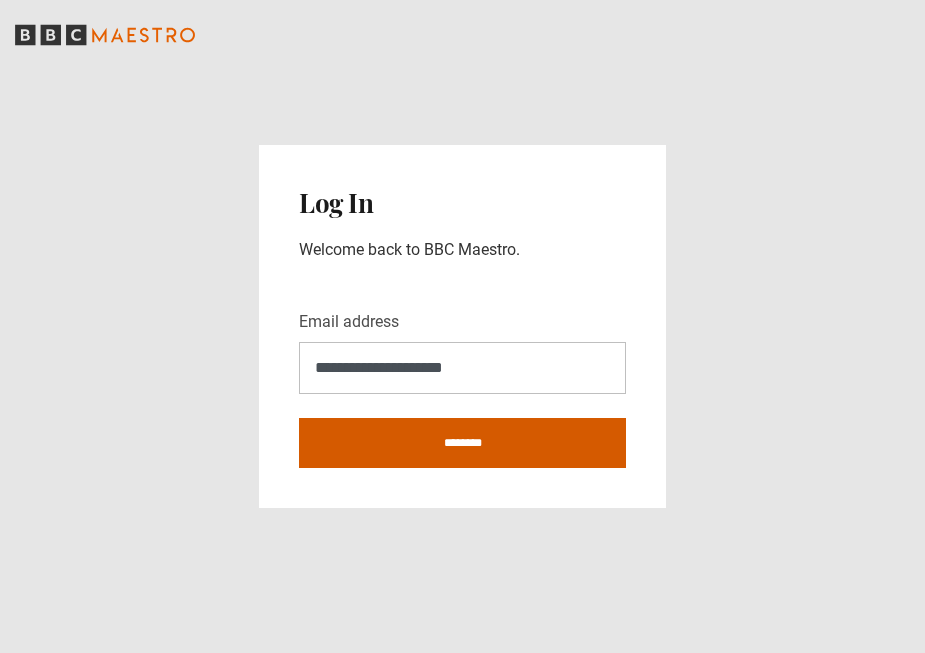 click on "********" at bounding box center [462, 443] 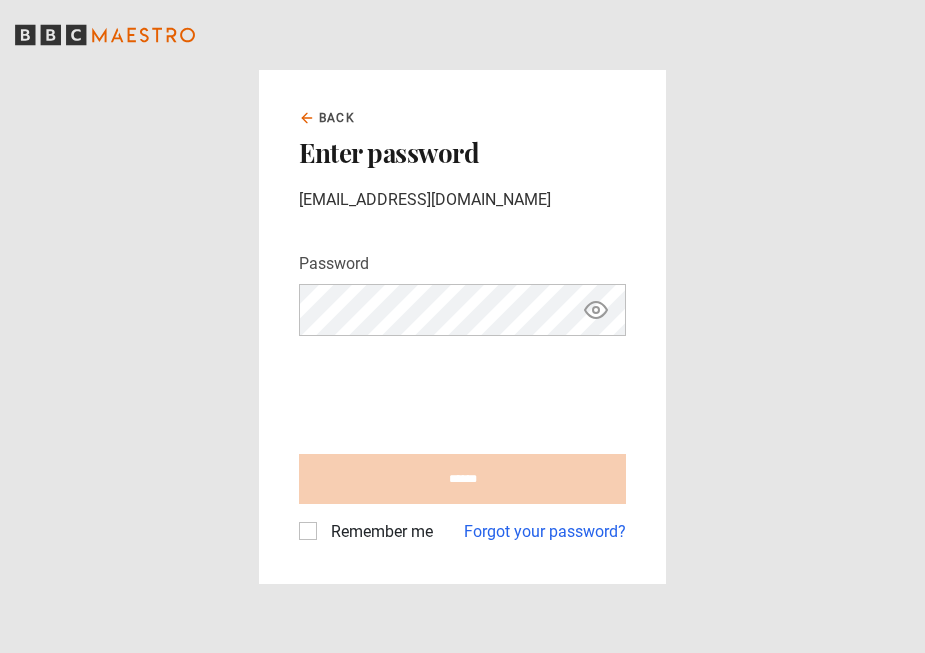 scroll, scrollTop: 0, scrollLeft: 0, axis: both 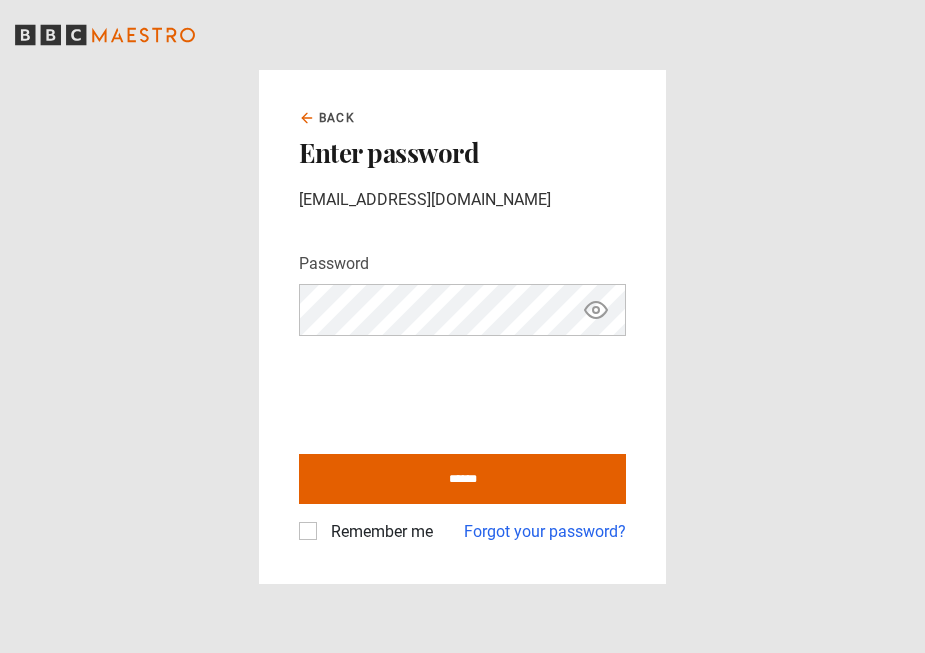 click 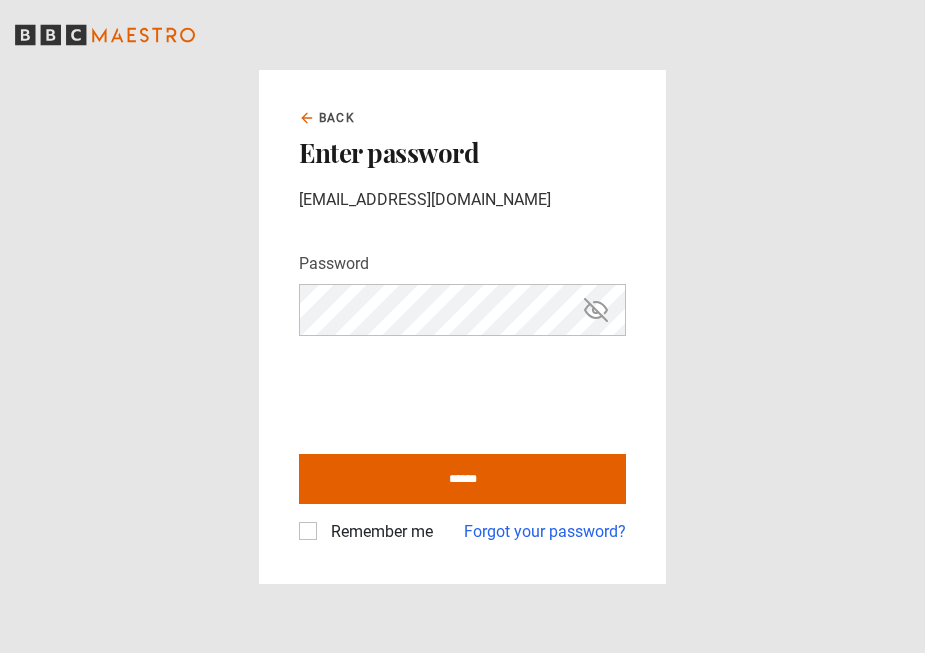 click 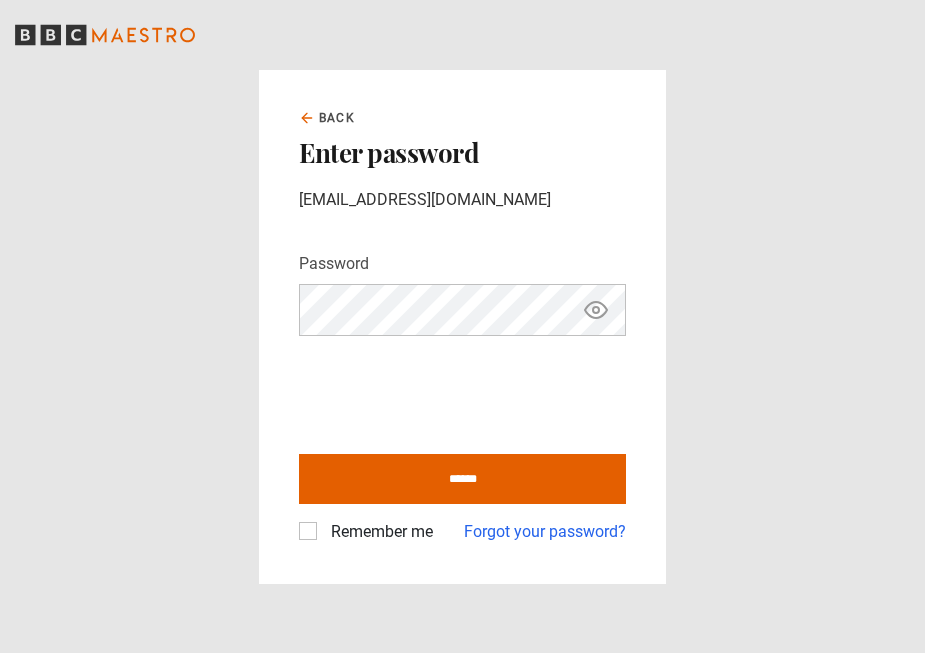 click on "Remember me" at bounding box center (366, 532) 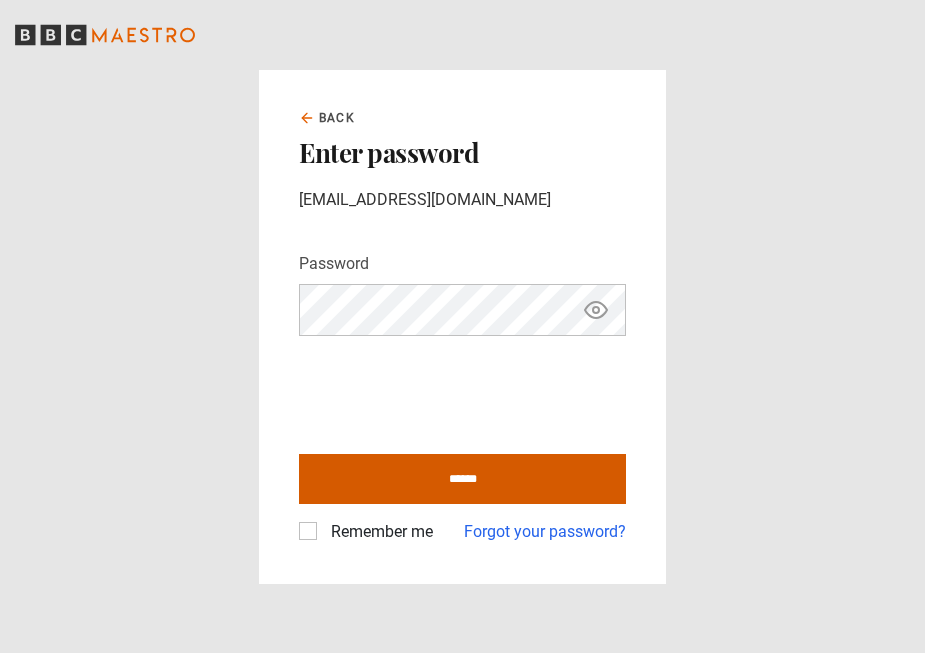 click on "******" at bounding box center (462, 479) 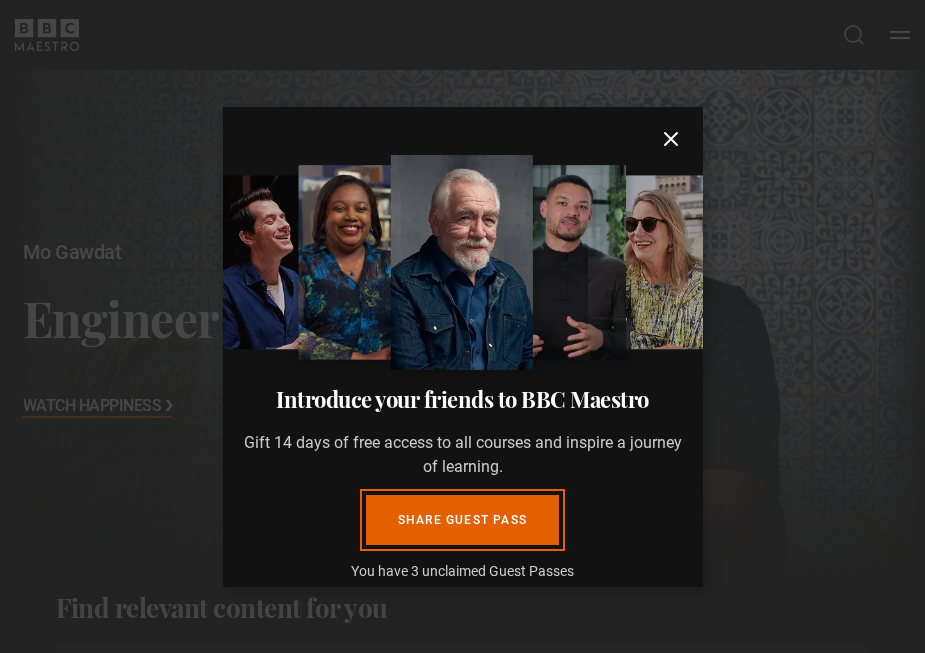 scroll, scrollTop: 492, scrollLeft: 0, axis: vertical 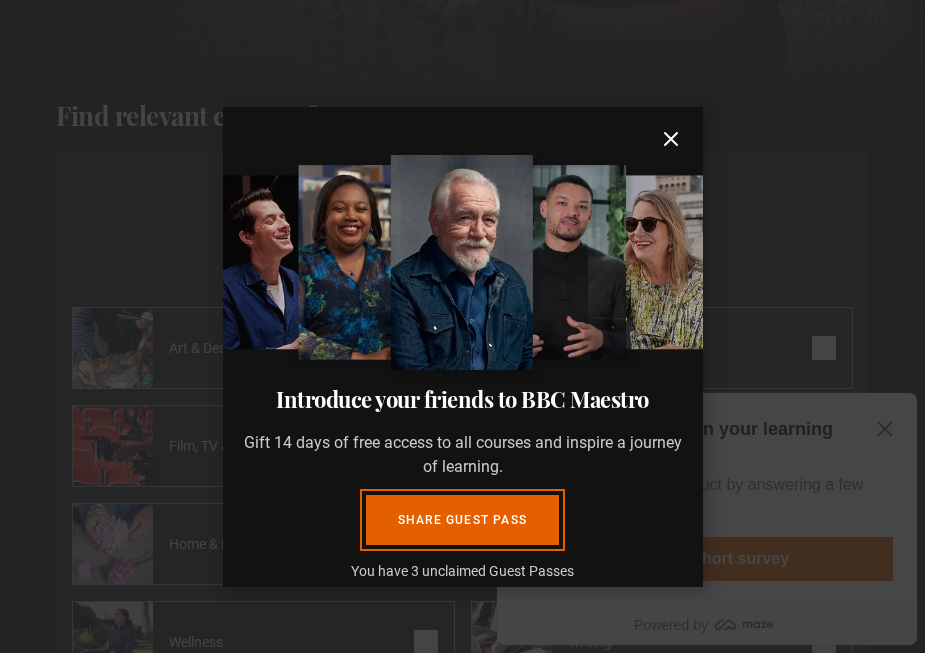 click 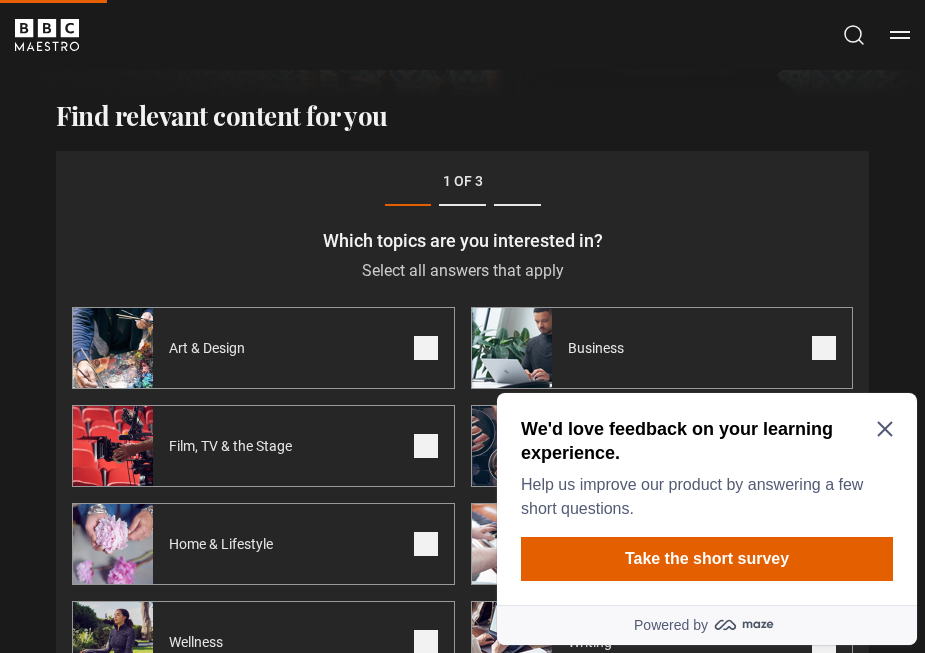click 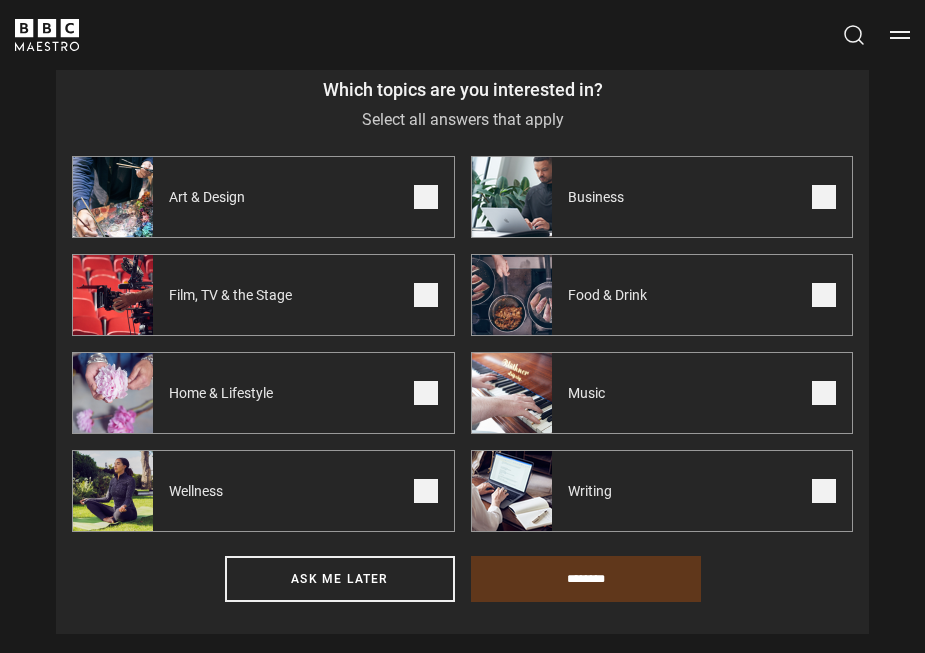 click at bounding box center [426, 197] 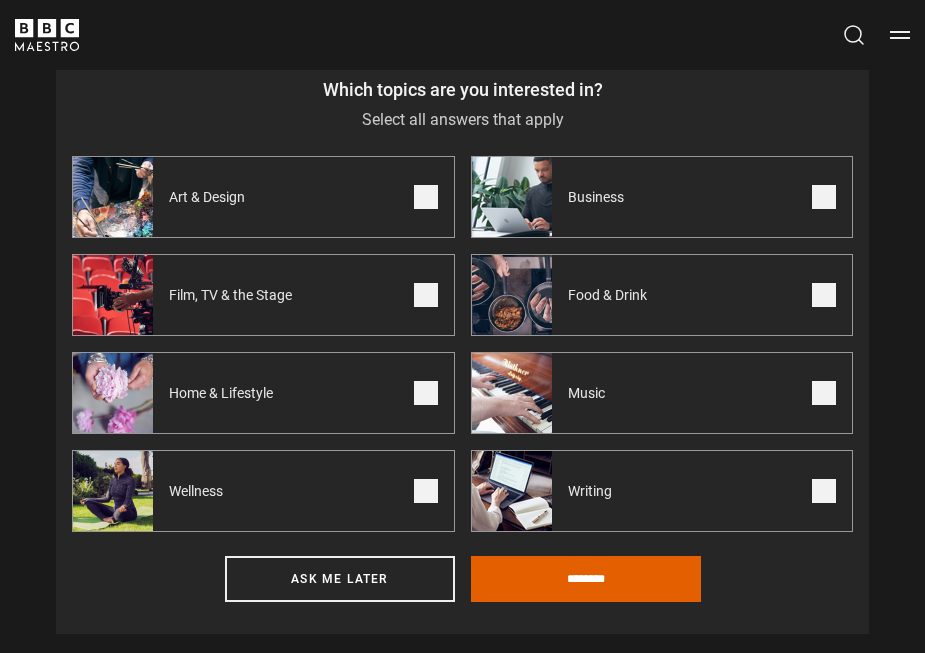 click at bounding box center [426, 295] 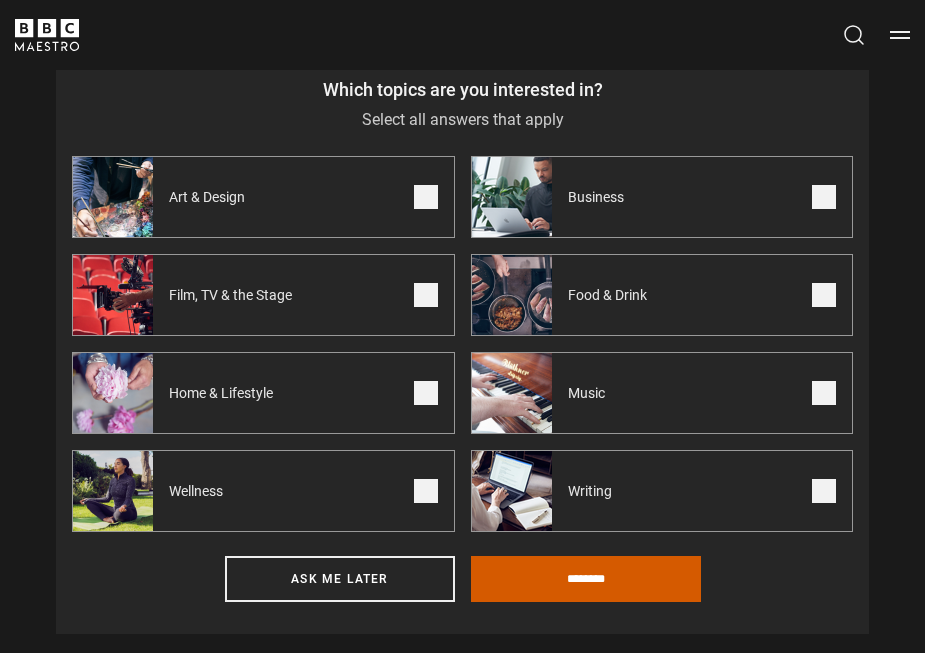 click on "********" at bounding box center [586, 579] 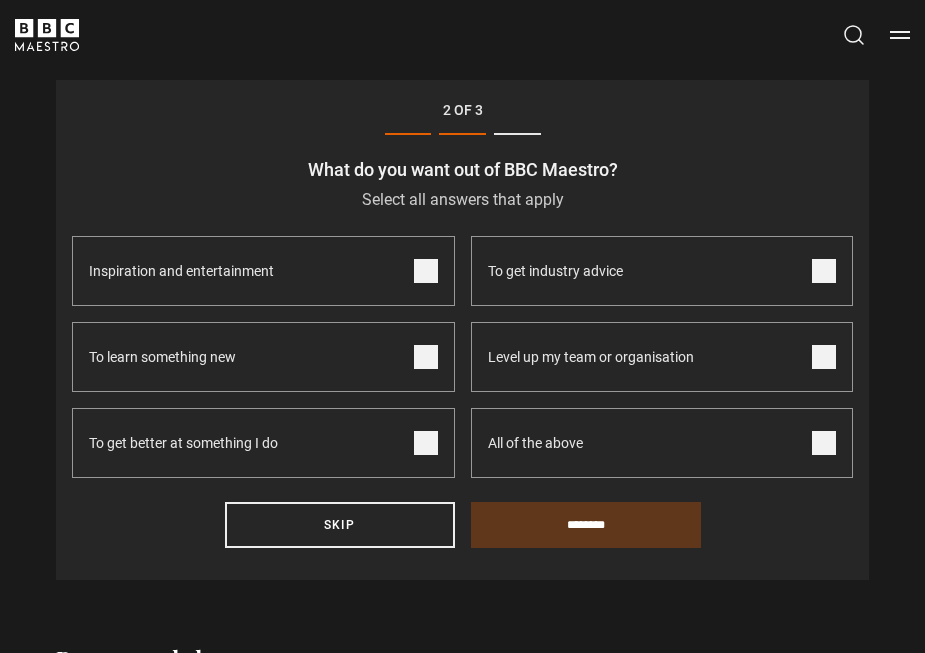scroll, scrollTop: 574, scrollLeft: 0, axis: vertical 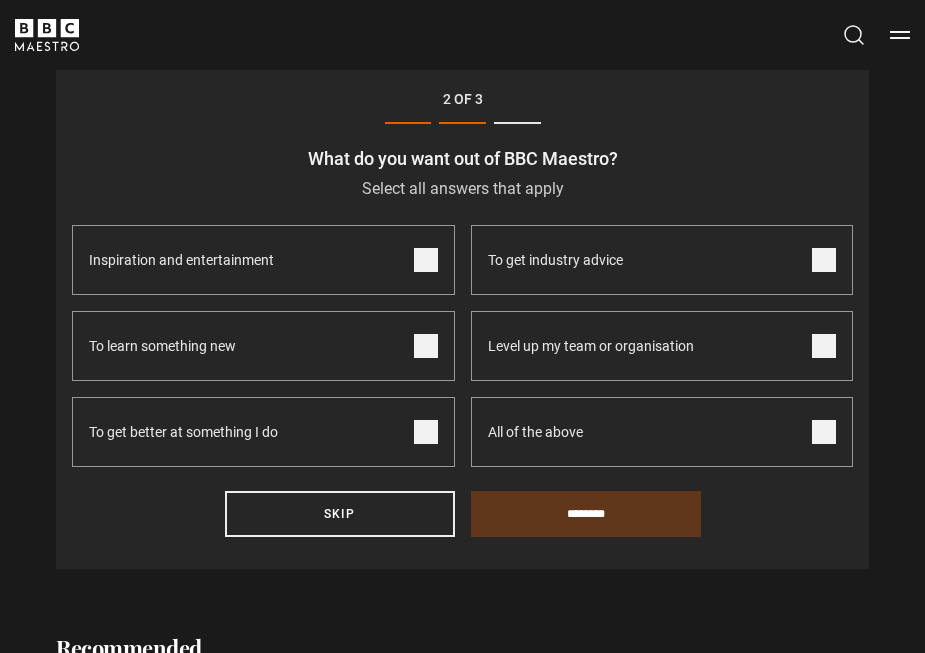 click at bounding box center (426, 260) 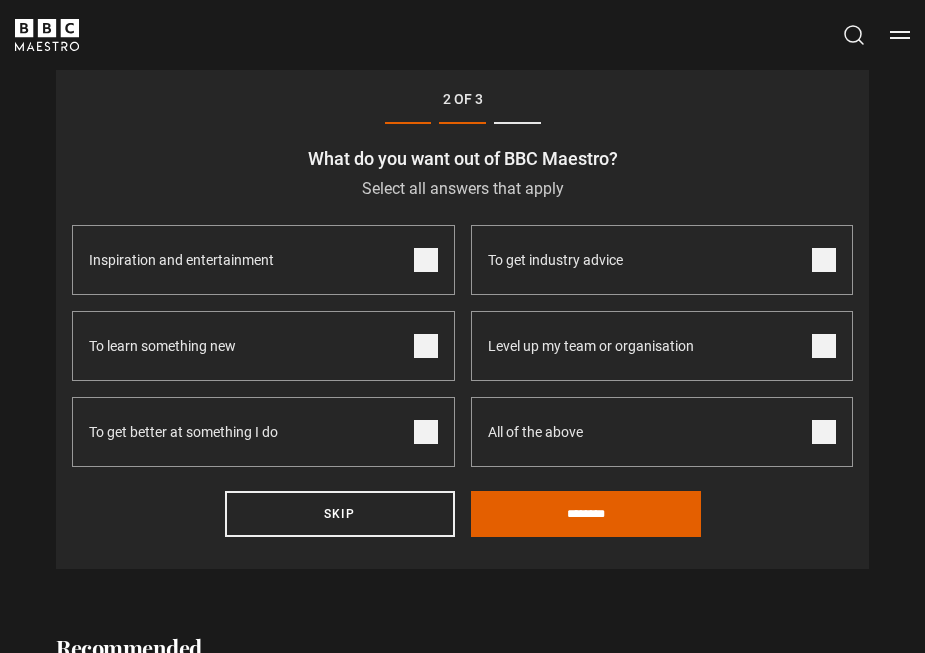 click at bounding box center (426, 346) 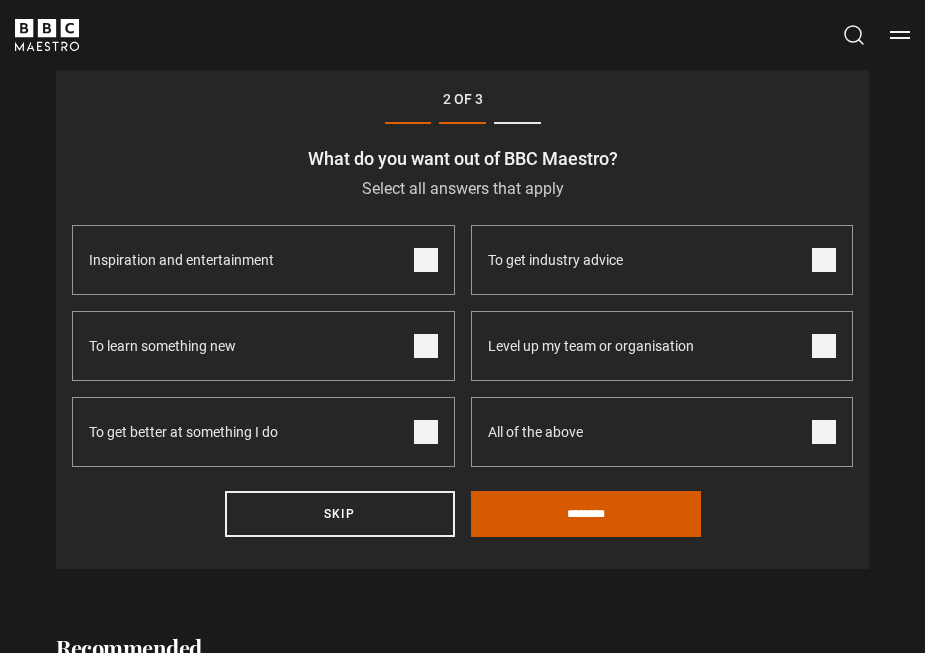 click on "********" at bounding box center [586, 514] 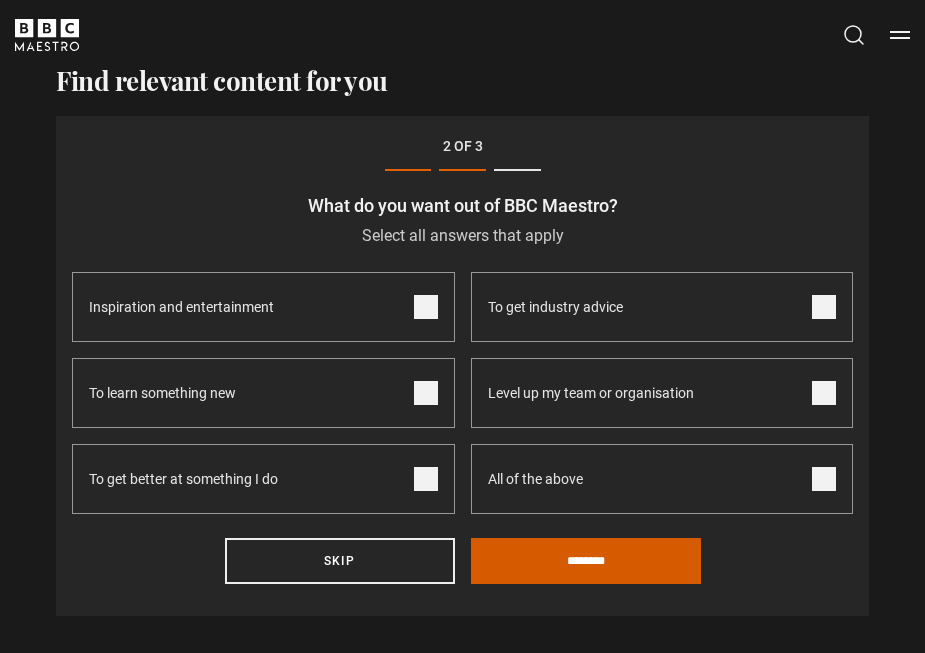 scroll, scrollTop: 492, scrollLeft: 0, axis: vertical 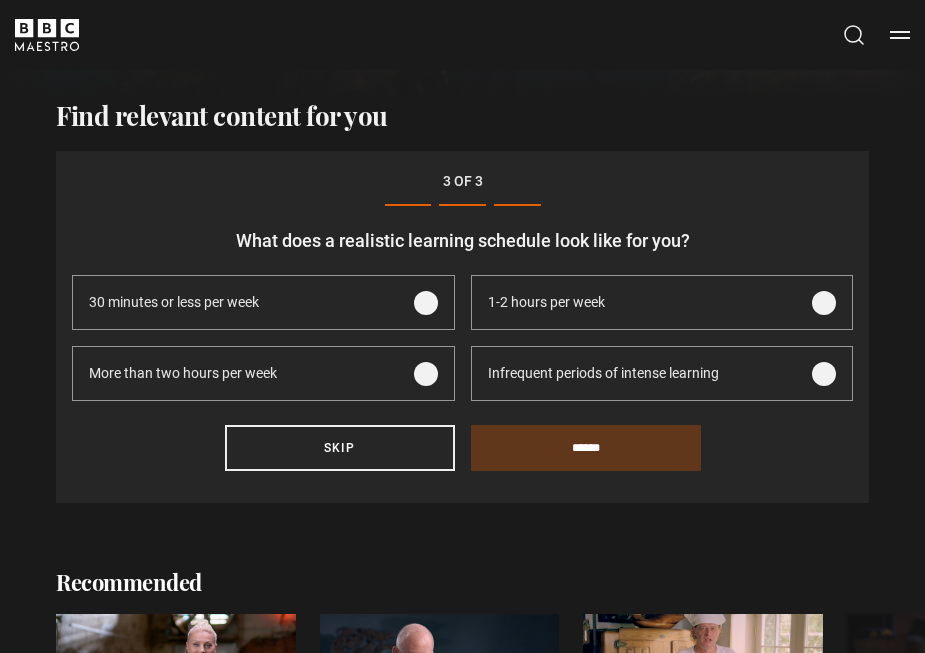 click at bounding box center (824, 374) 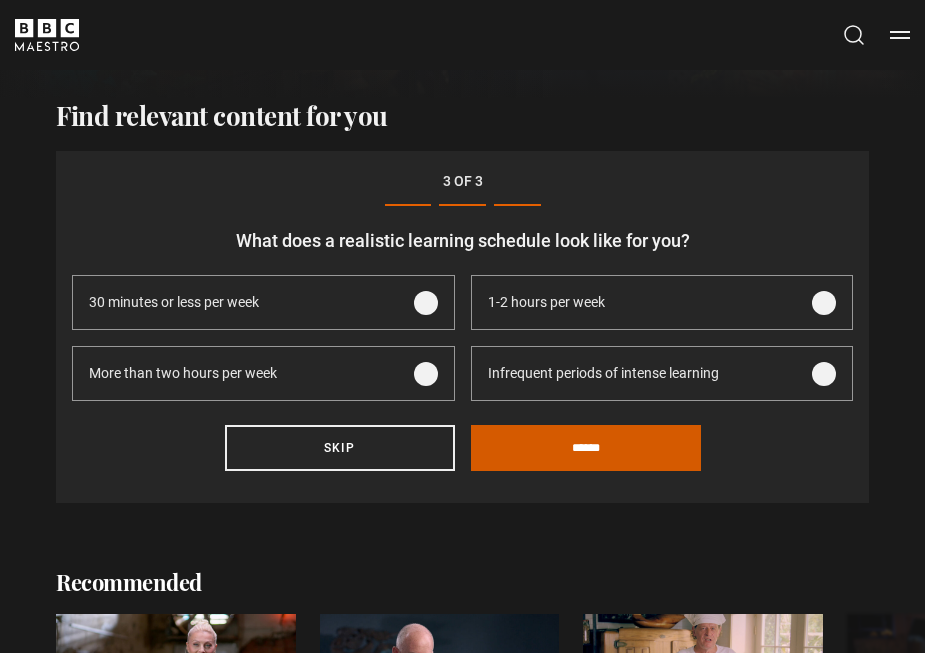 click on "******" at bounding box center [586, 448] 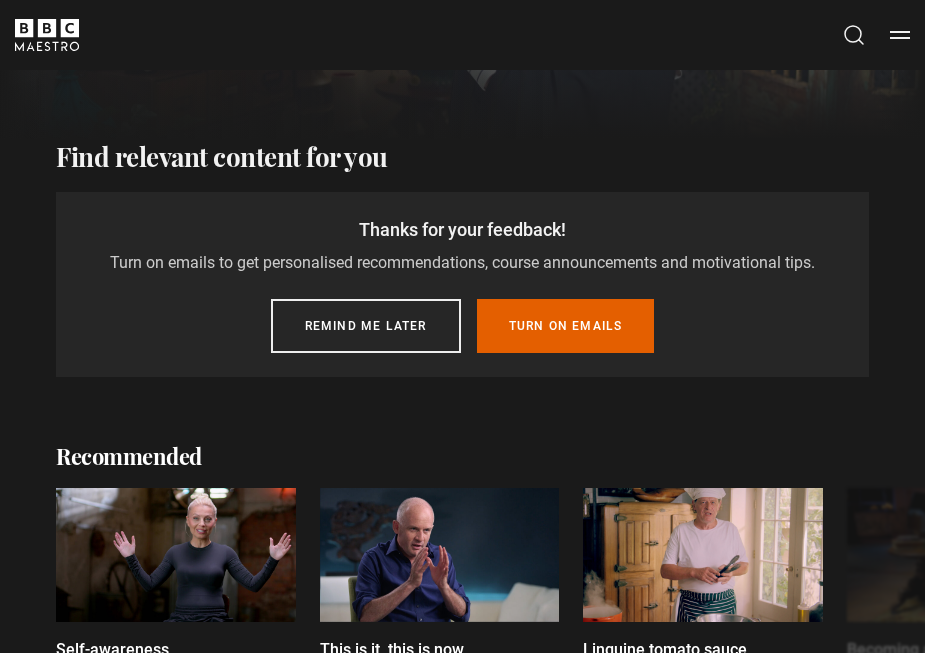scroll, scrollTop: 440, scrollLeft: 0, axis: vertical 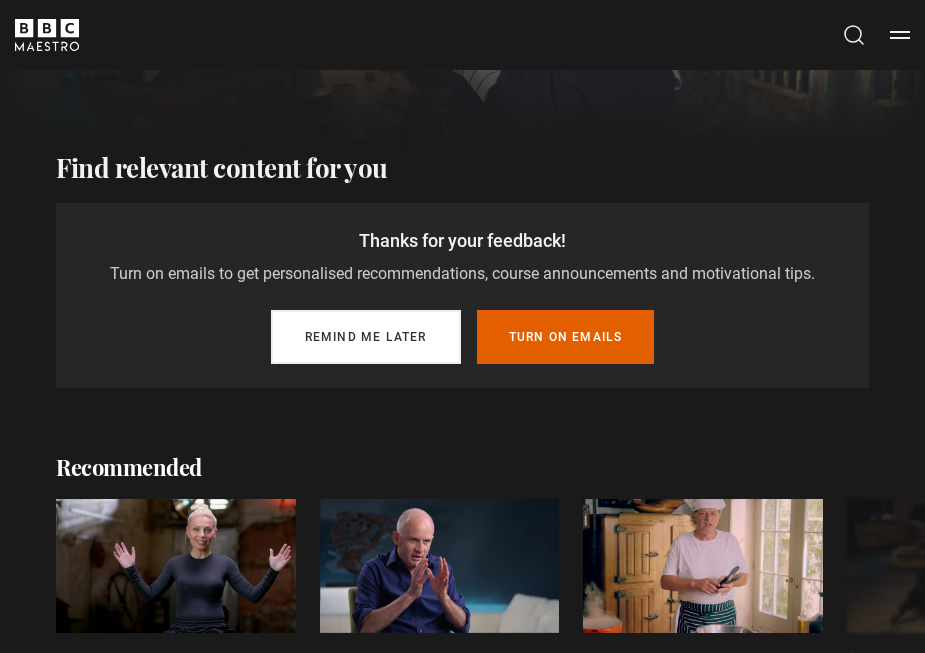 click on "Remind me later" at bounding box center [366, 337] 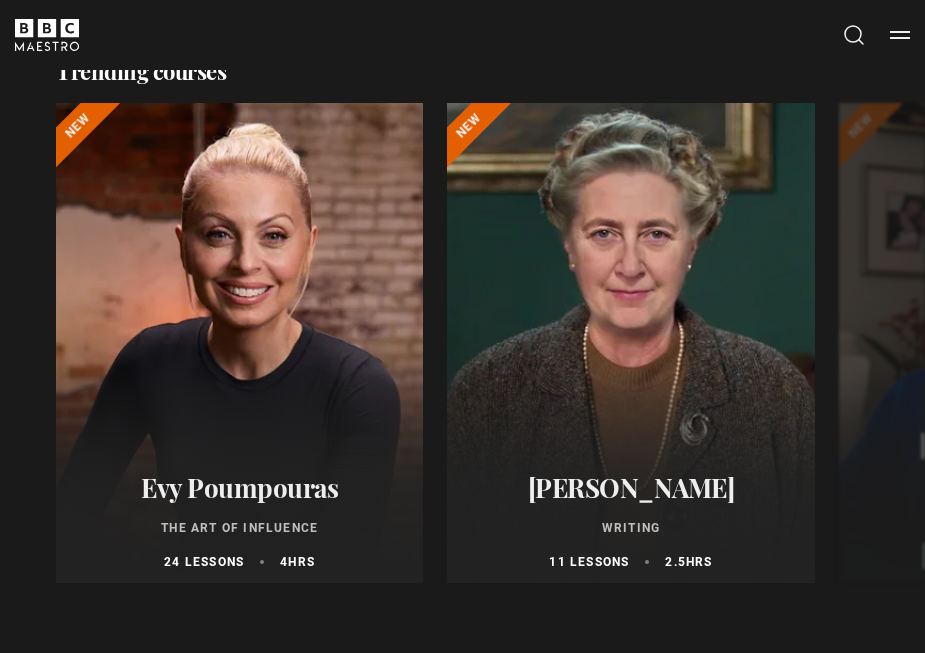 scroll, scrollTop: 1558, scrollLeft: 0, axis: vertical 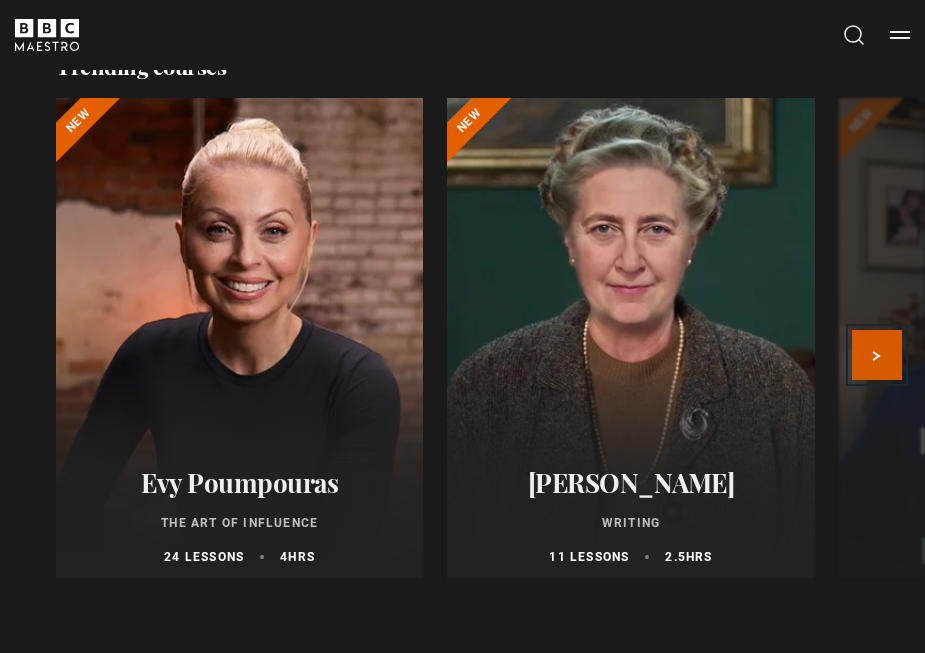 click on "Next" at bounding box center (877, 355) 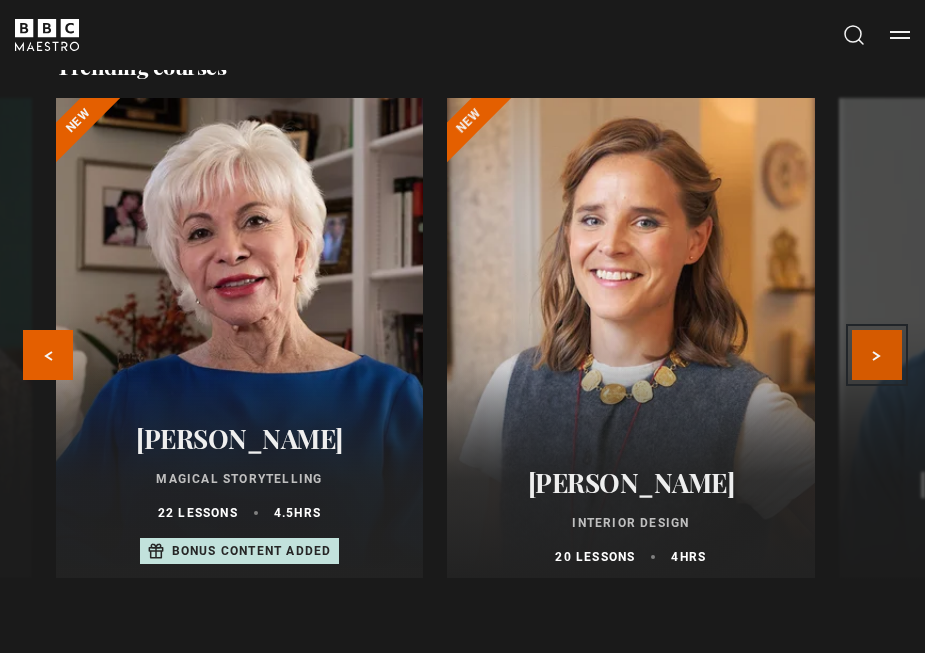 click on "Next" at bounding box center (877, 355) 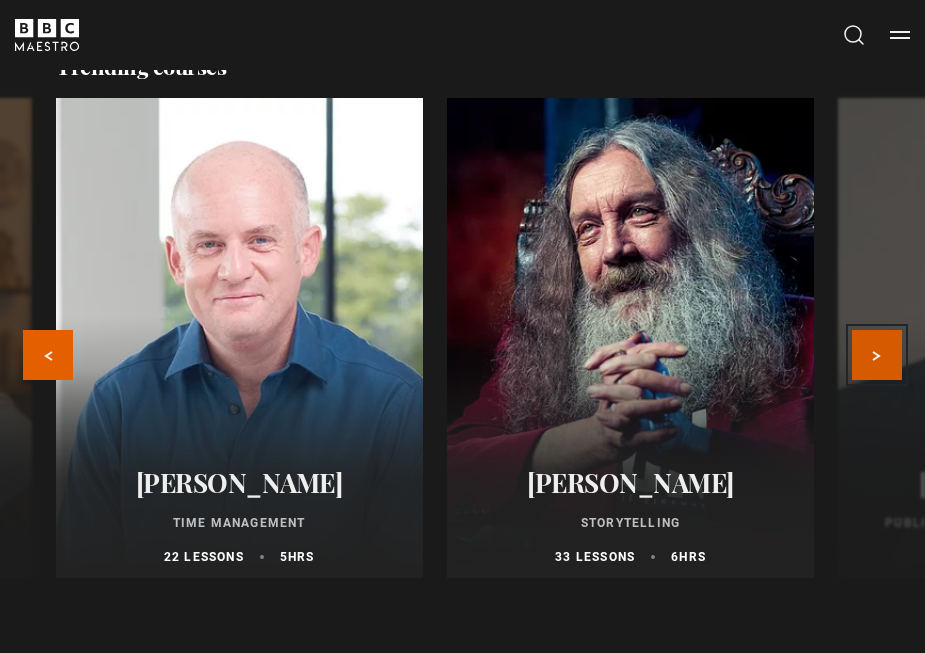 click on "Next" at bounding box center [877, 355] 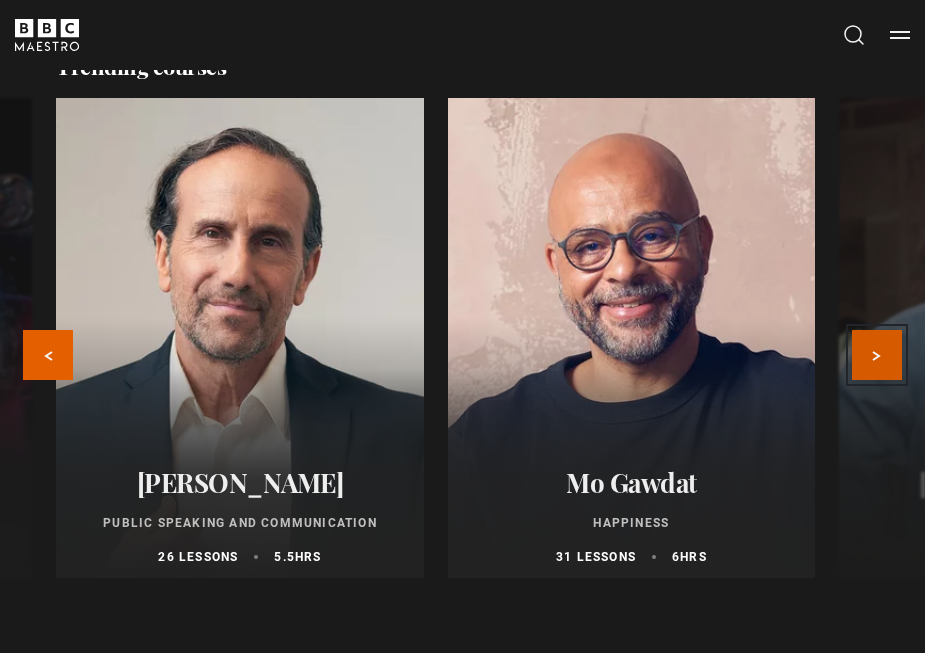 click on "Next" at bounding box center (877, 355) 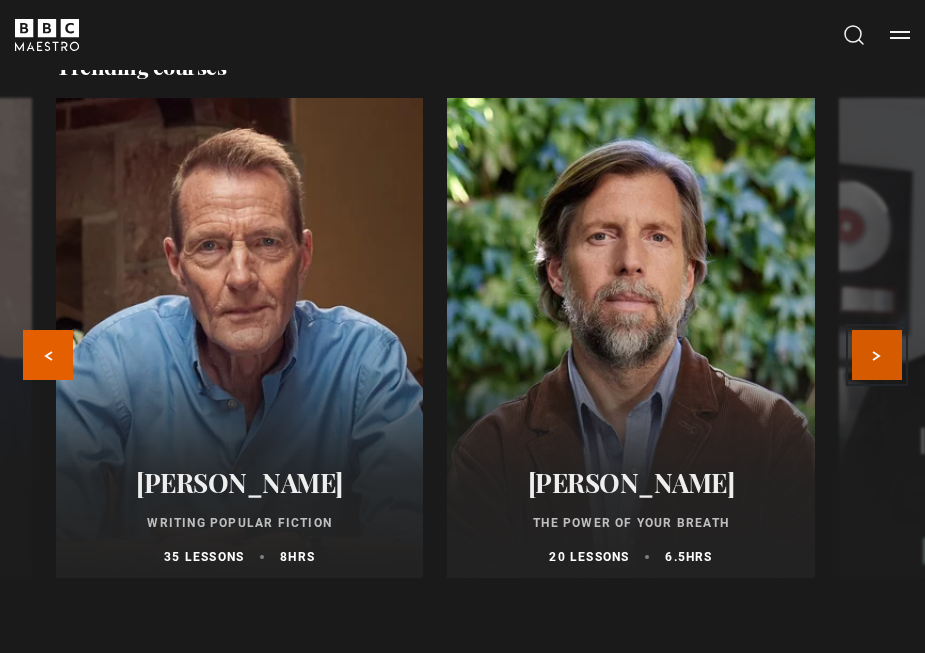 click on "Next" at bounding box center (877, 355) 